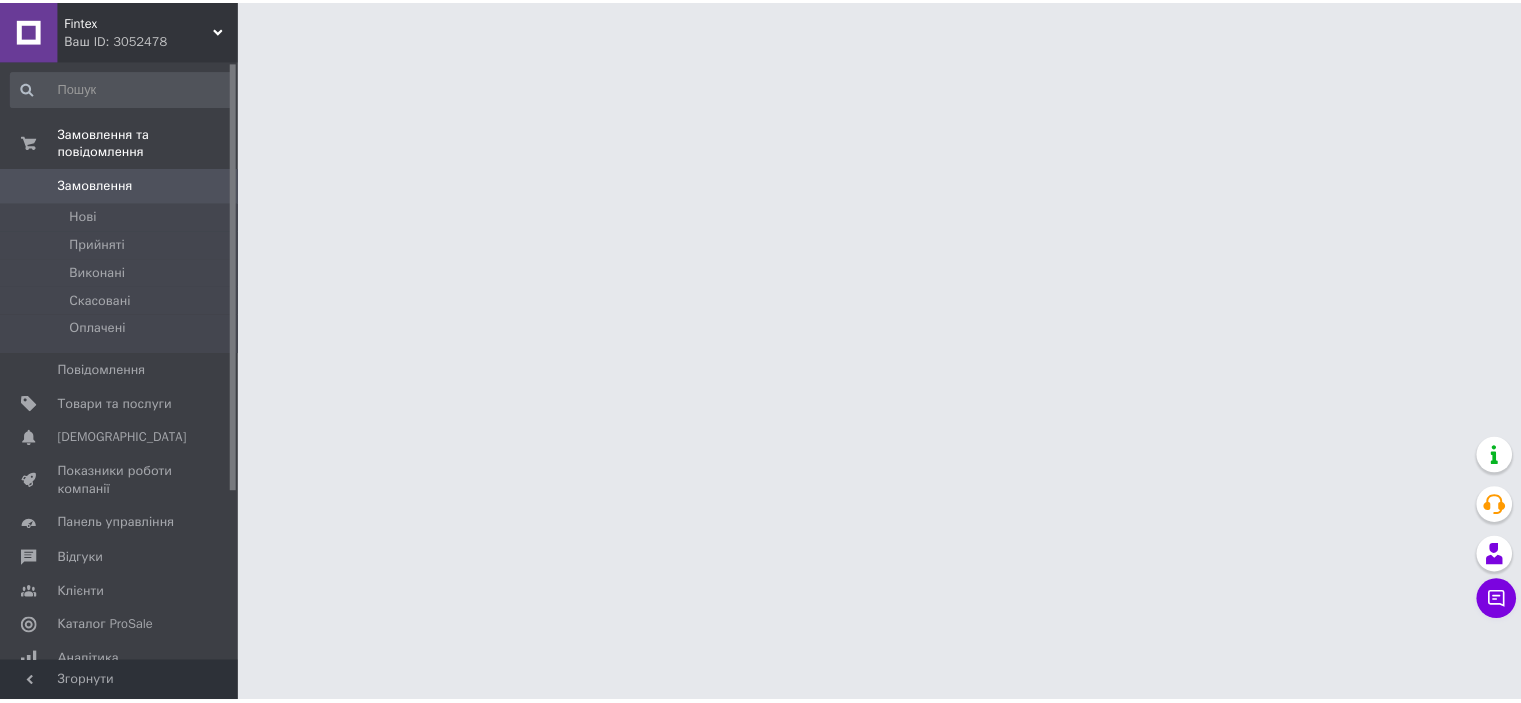 scroll, scrollTop: 0, scrollLeft: 0, axis: both 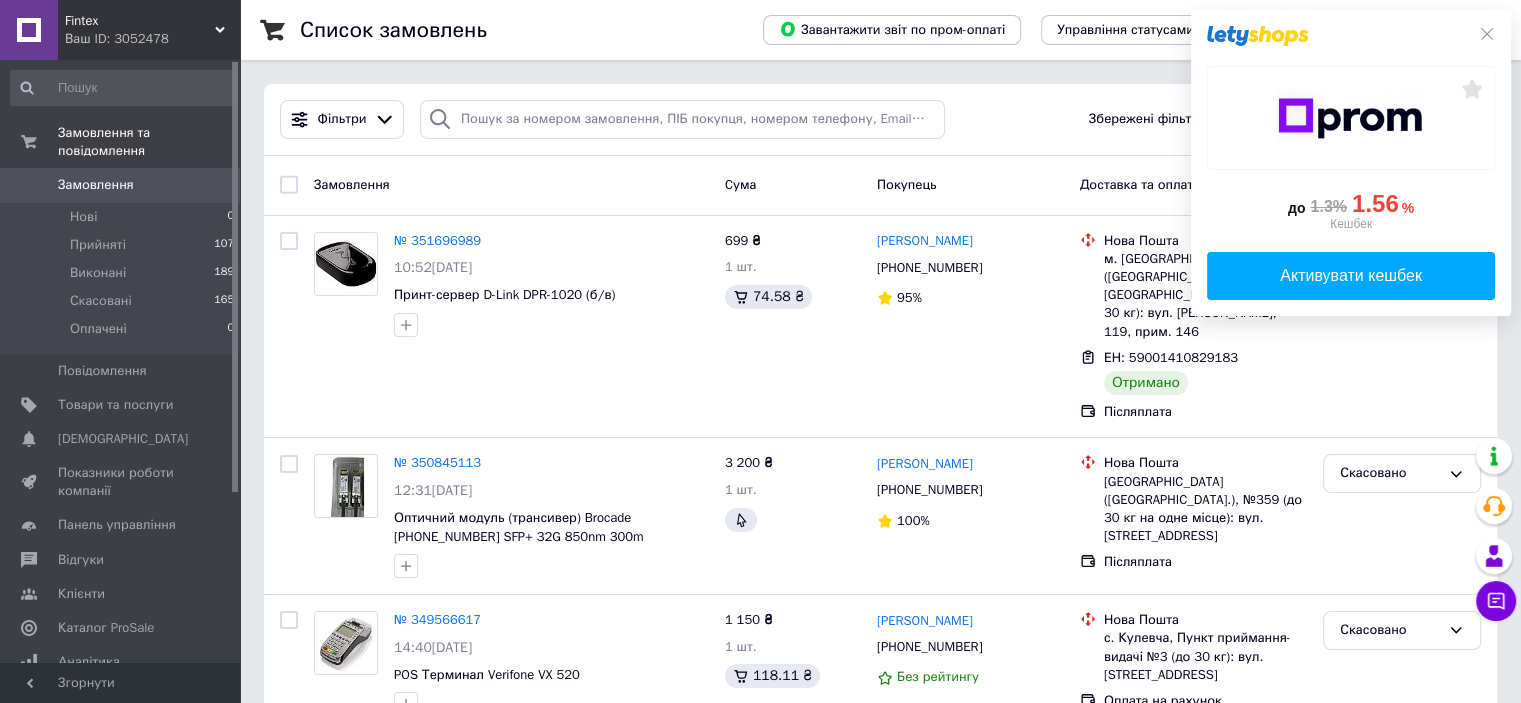 click on "Fintex" at bounding box center (140, 21) 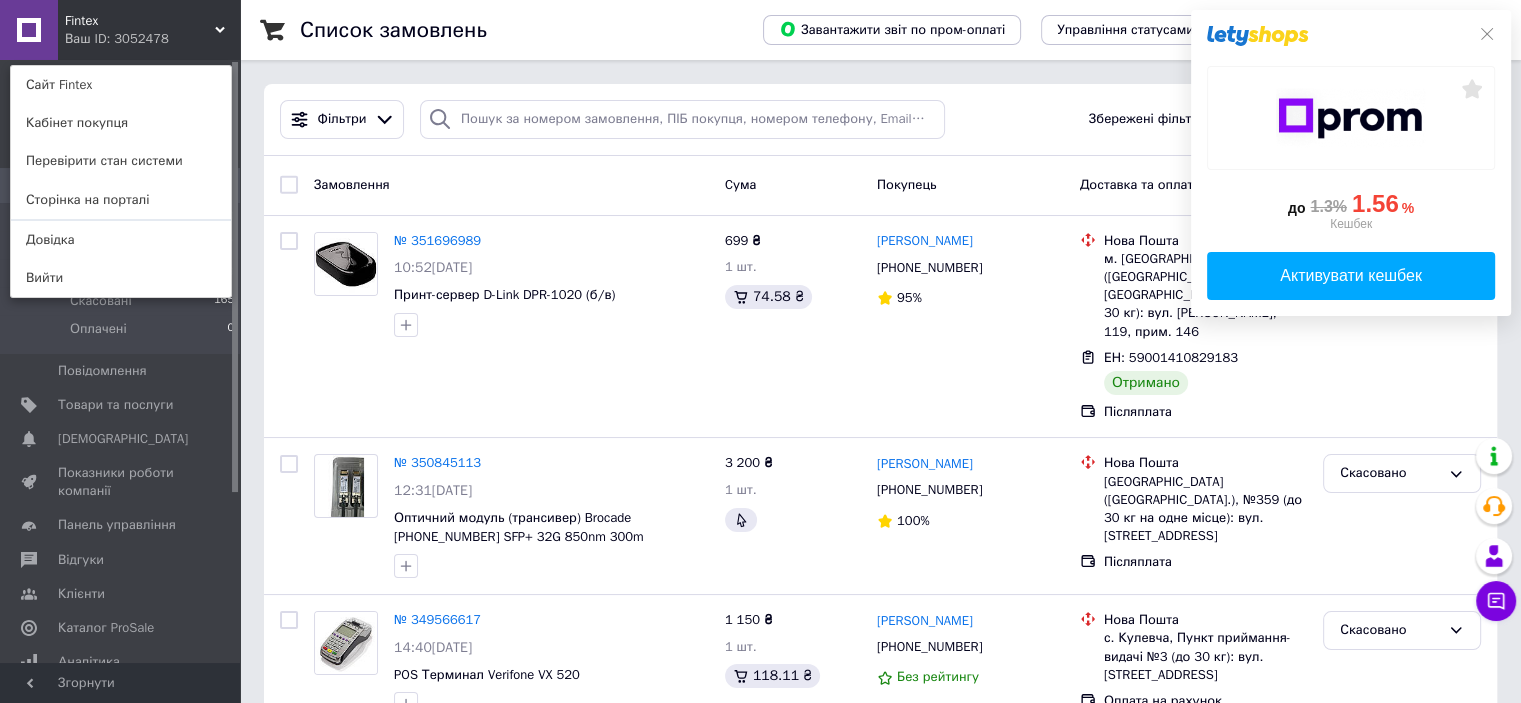 click on "Fintex Ваш ID: 3052478 Сайт Fintex Кабінет покупця Перевірити стан системи Сторінка на порталі Довідка Вийти" at bounding box center (120, 30) 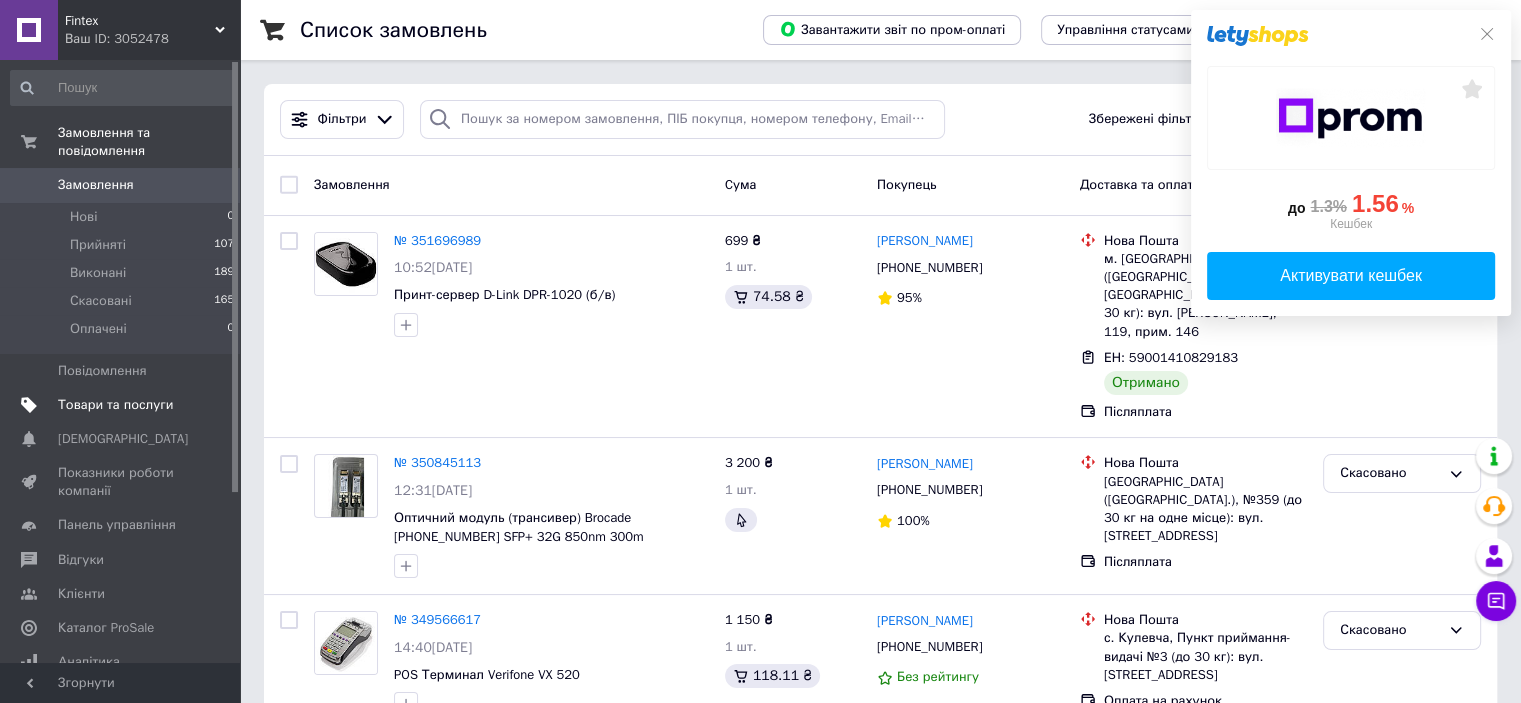click on "Товари та послуги" at bounding box center [115, 405] 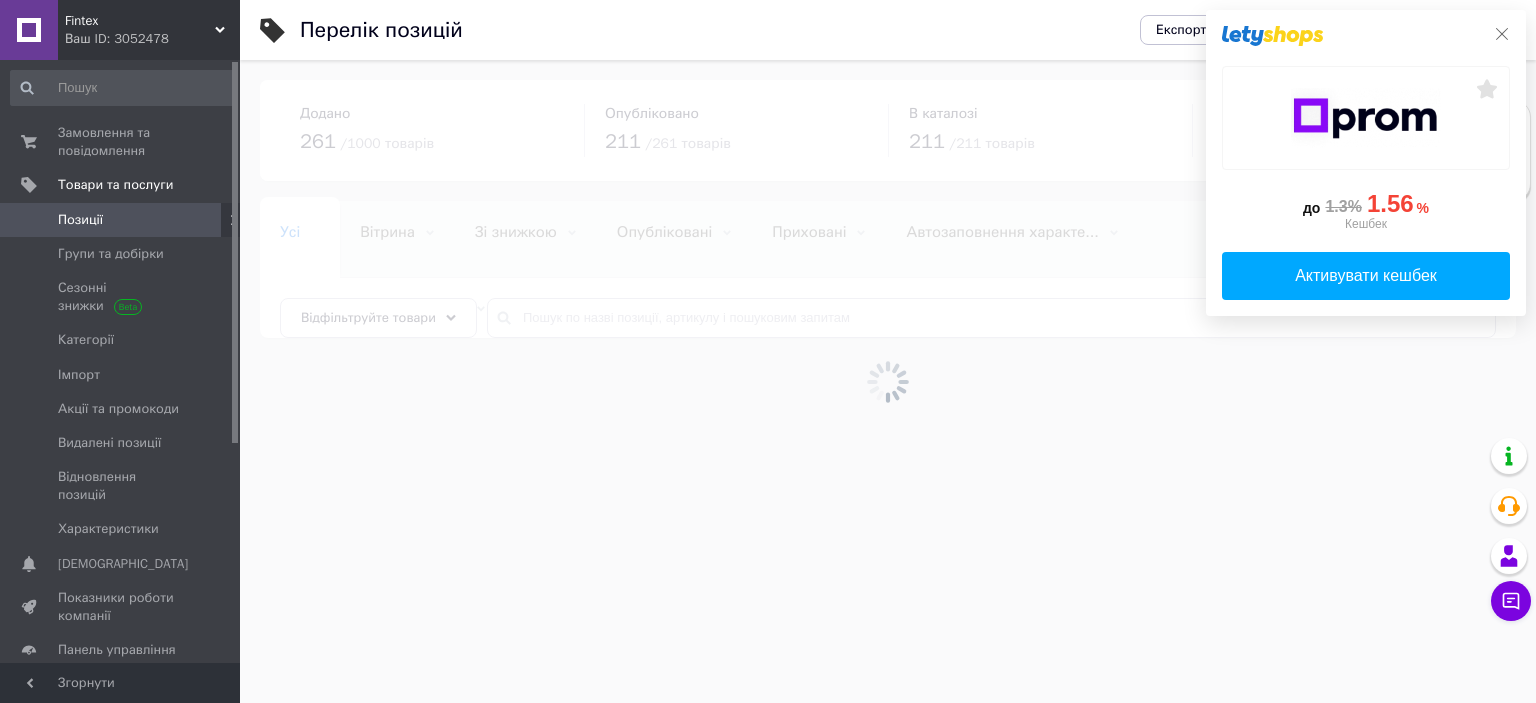 click 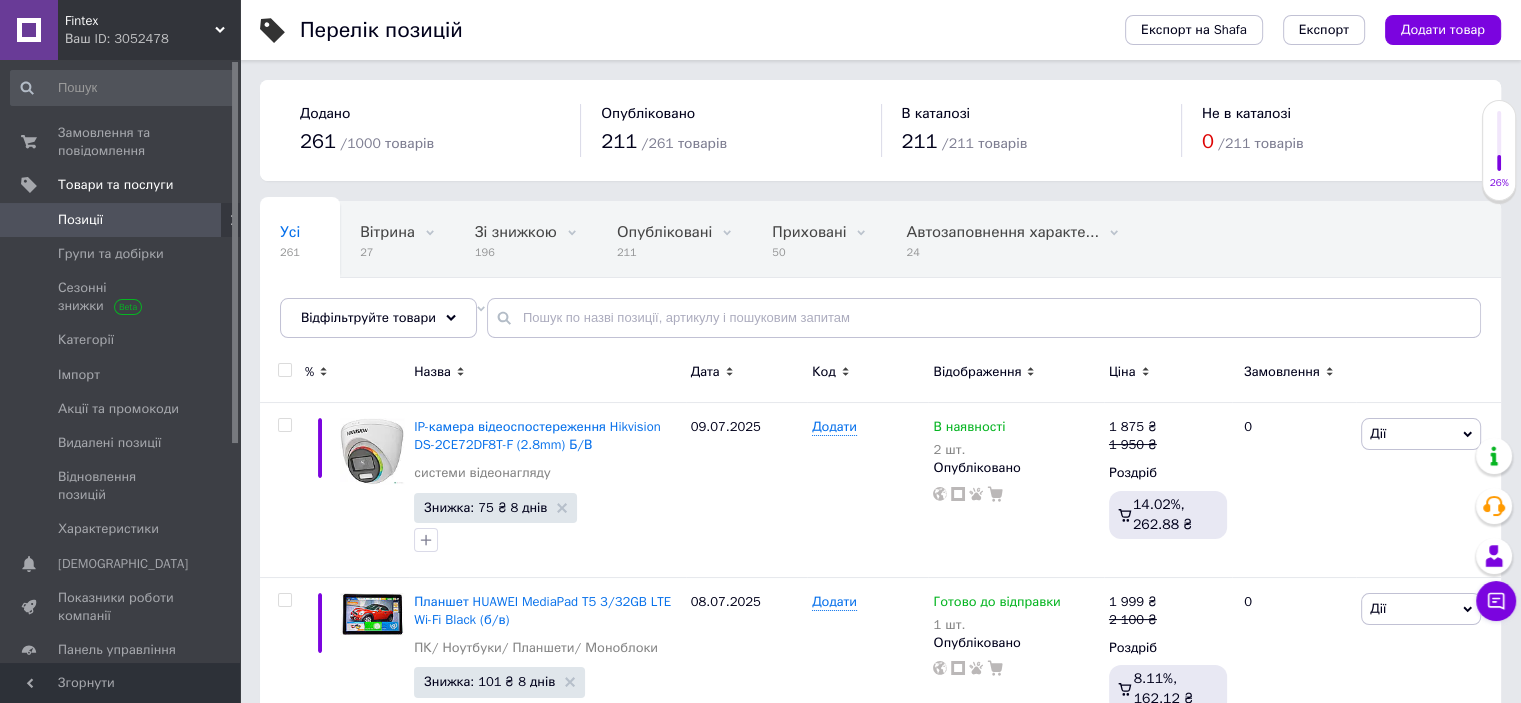 scroll, scrollTop: 136, scrollLeft: 0, axis: vertical 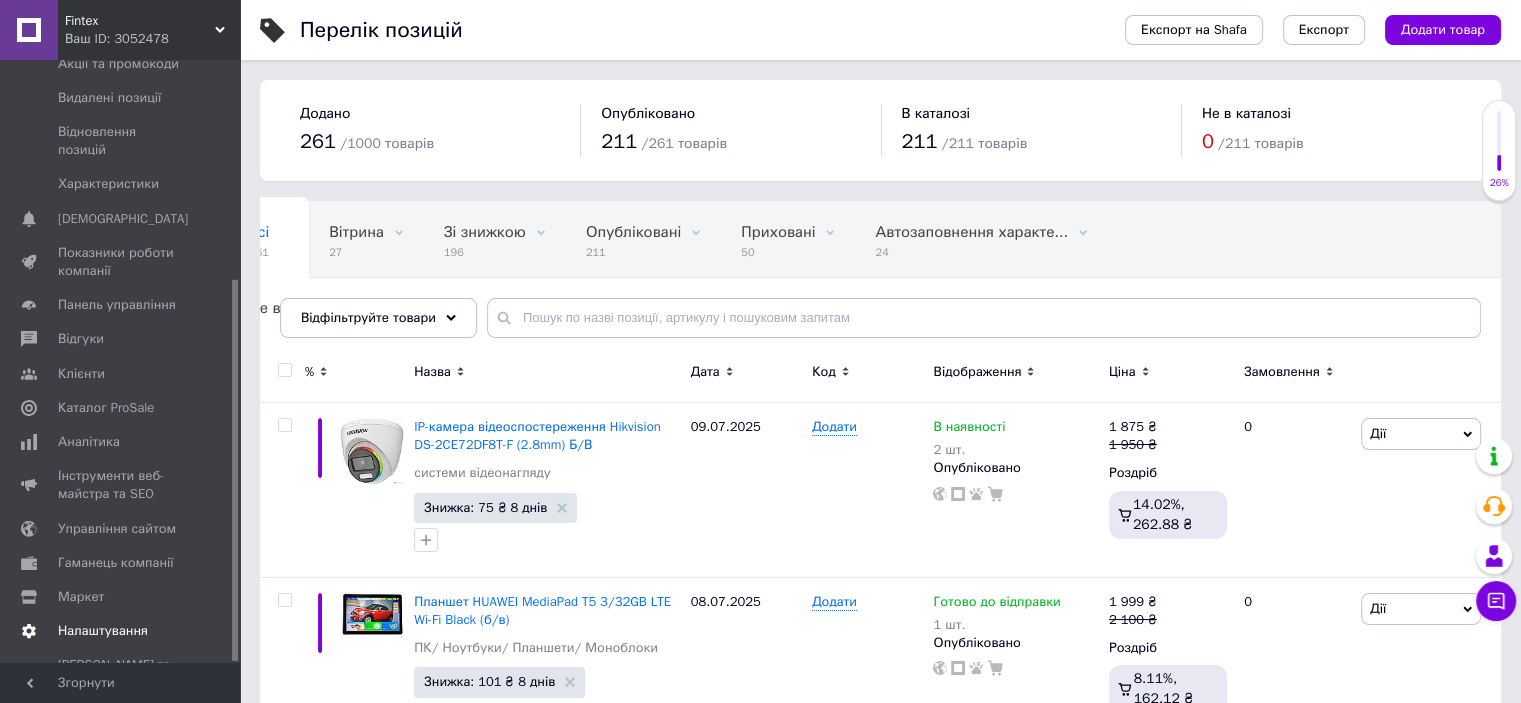 click on "Налаштування" at bounding box center [103, 631] 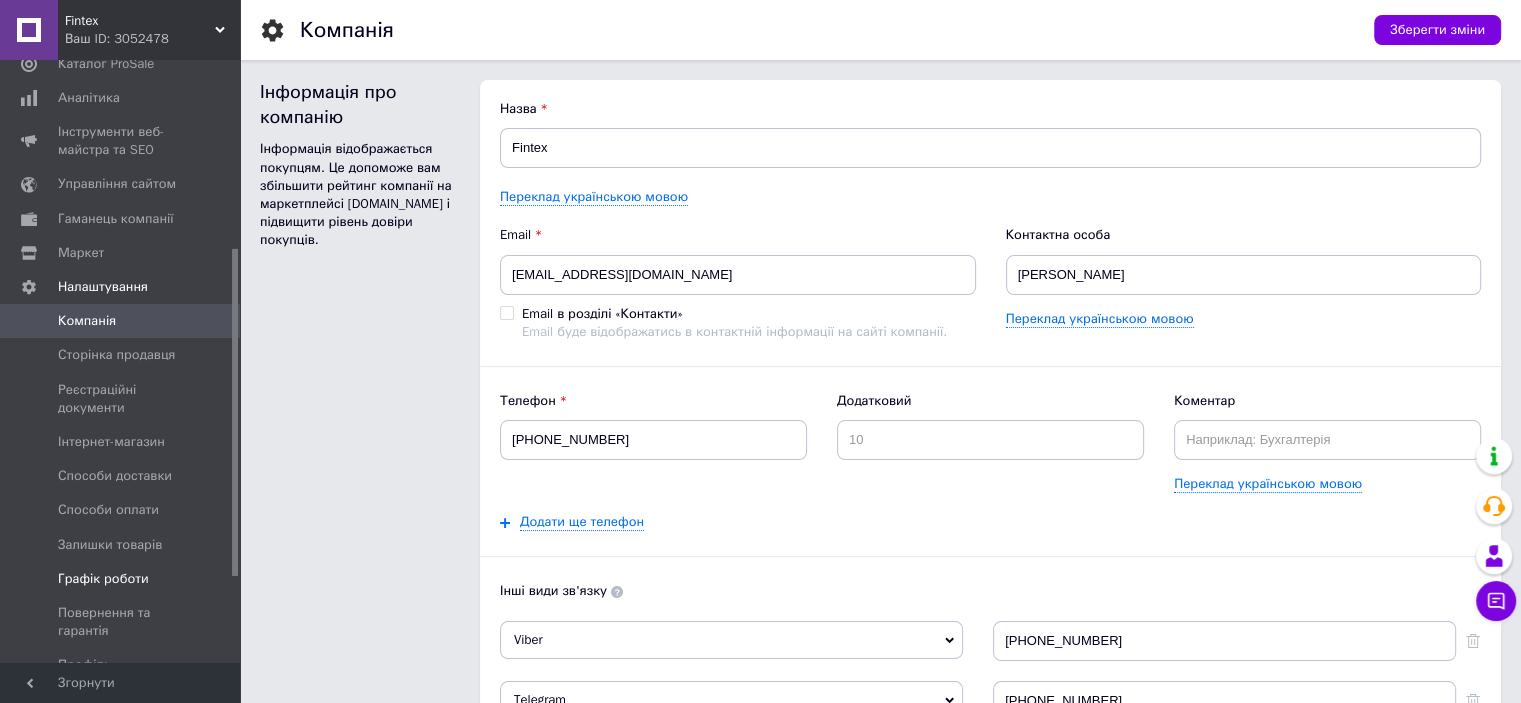 scroll, scrollTop: 0, scrollLeft: 0, axis: both 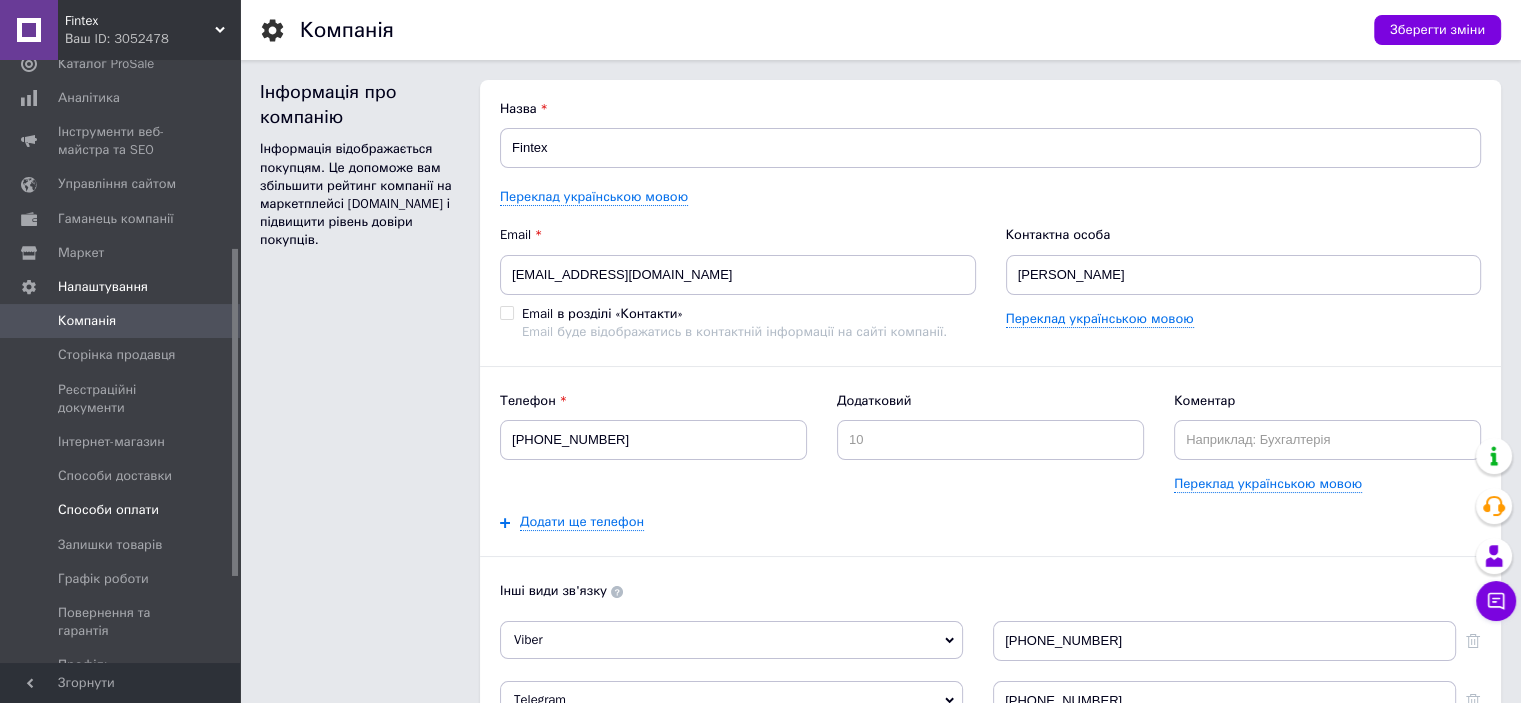 click on "Способи оплати" at bounding box center [108, 510] 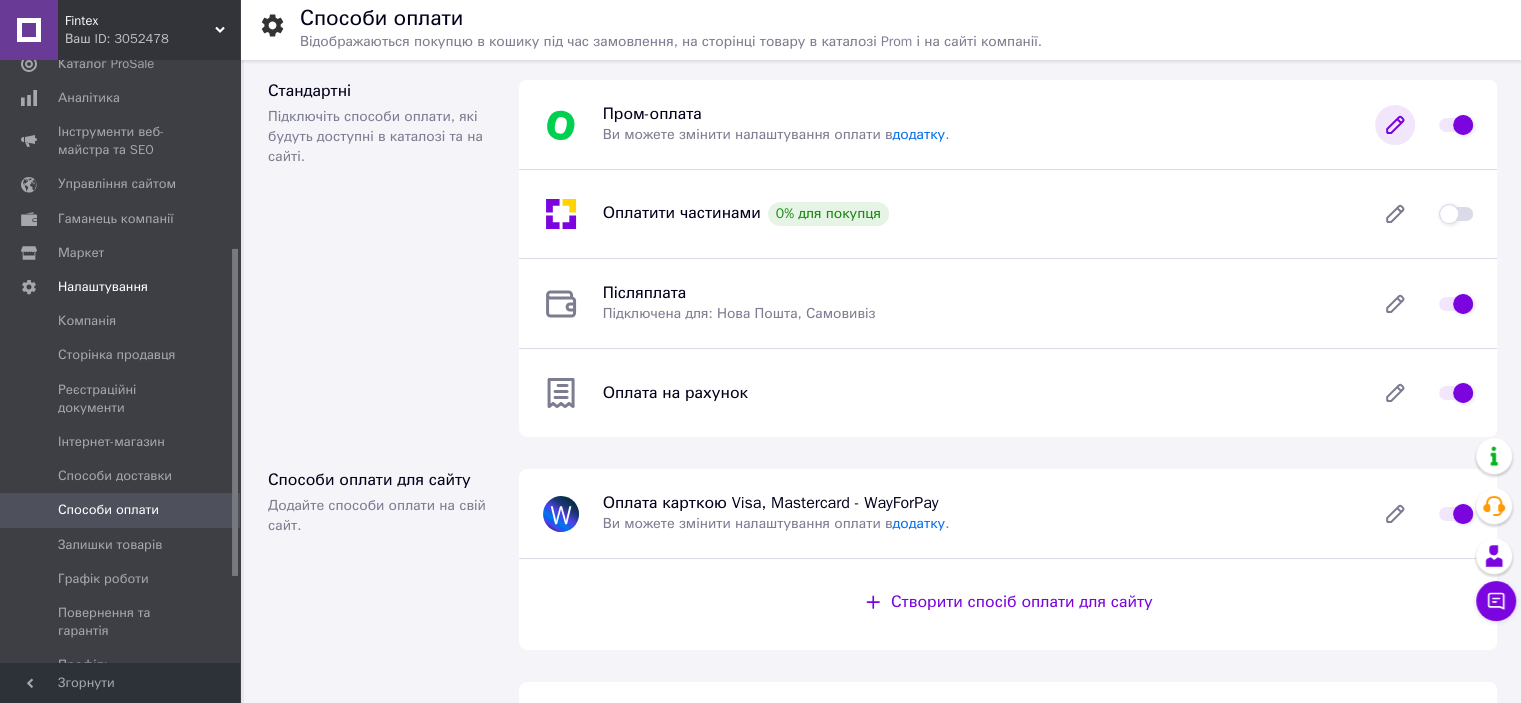 click 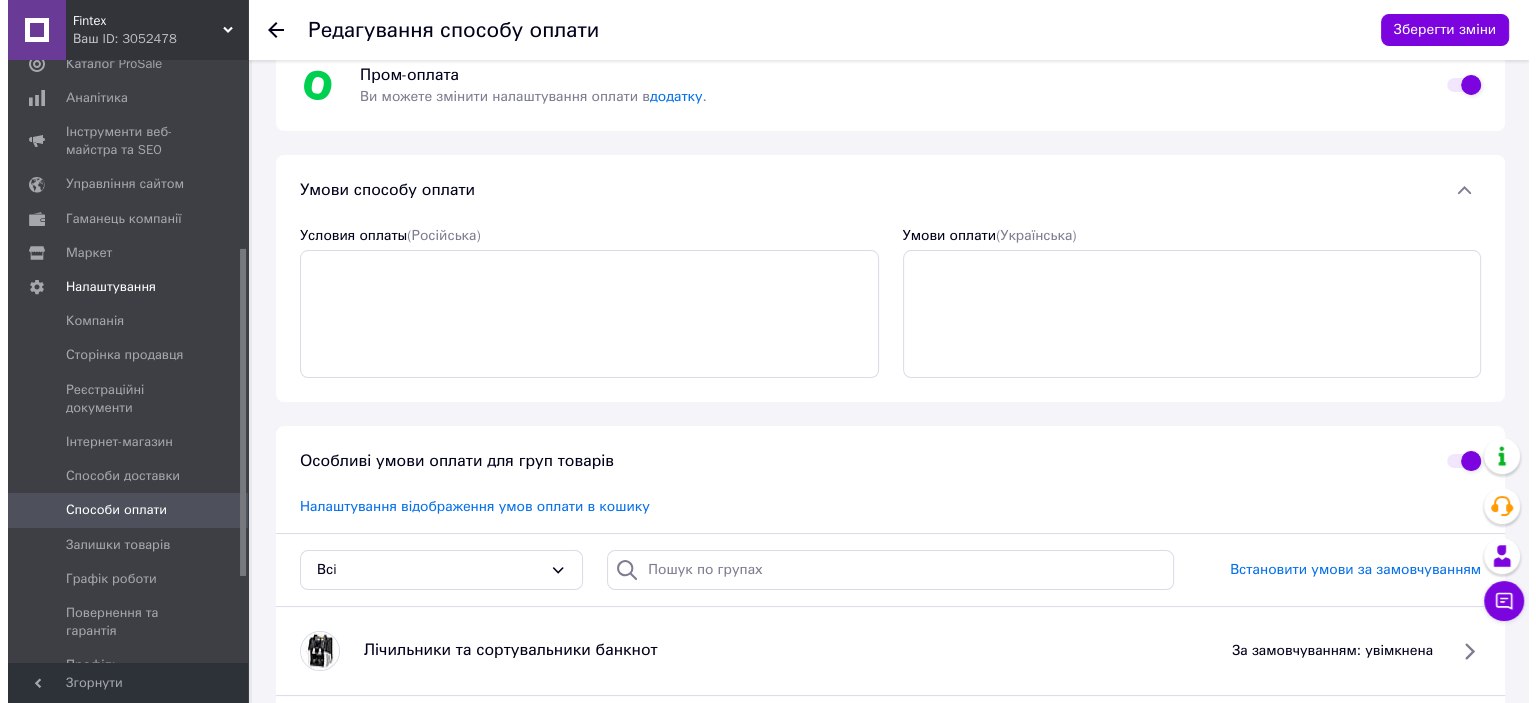 scroll, scrollTop: 500, scrollLeft: 0, axis: vertical 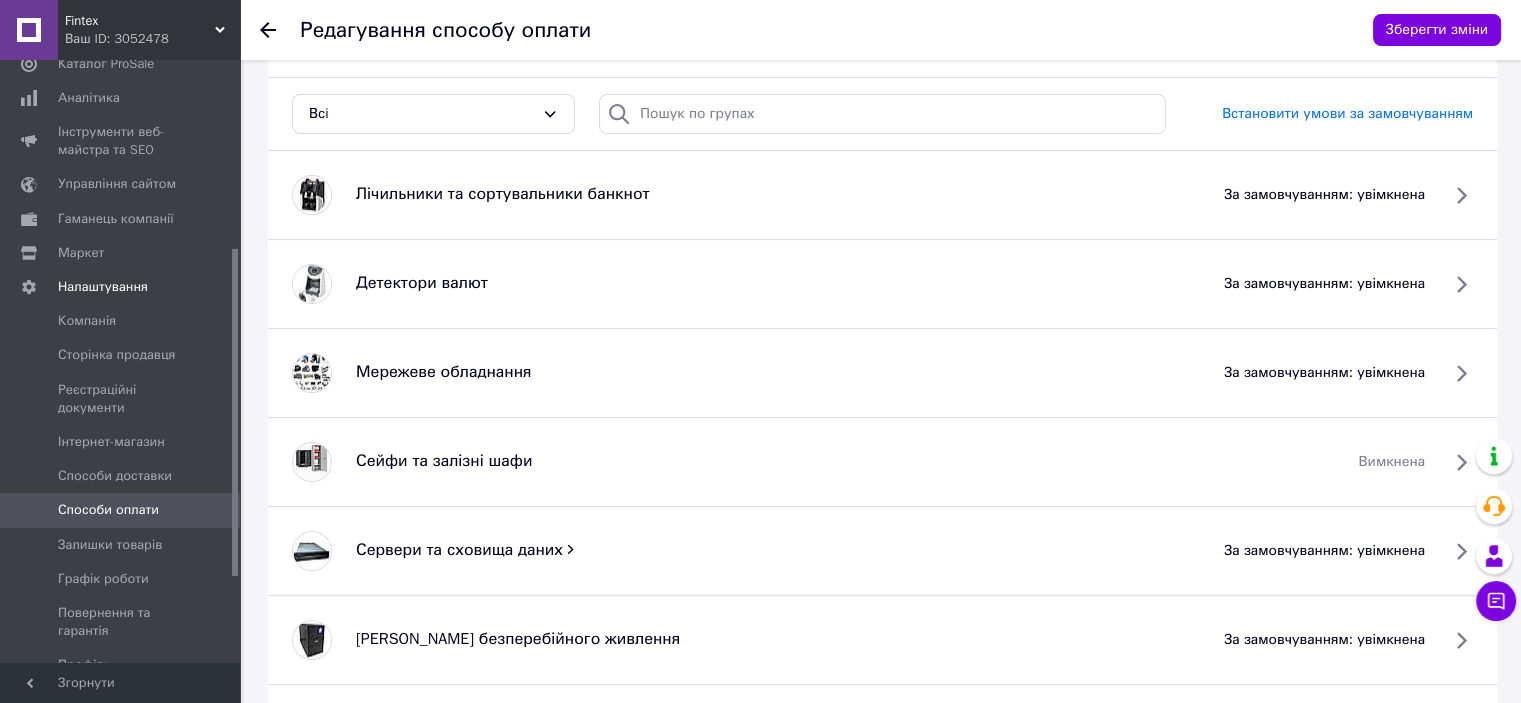 click on "за замовчуванням: увімкнена" at bounding box center (1324, 195) 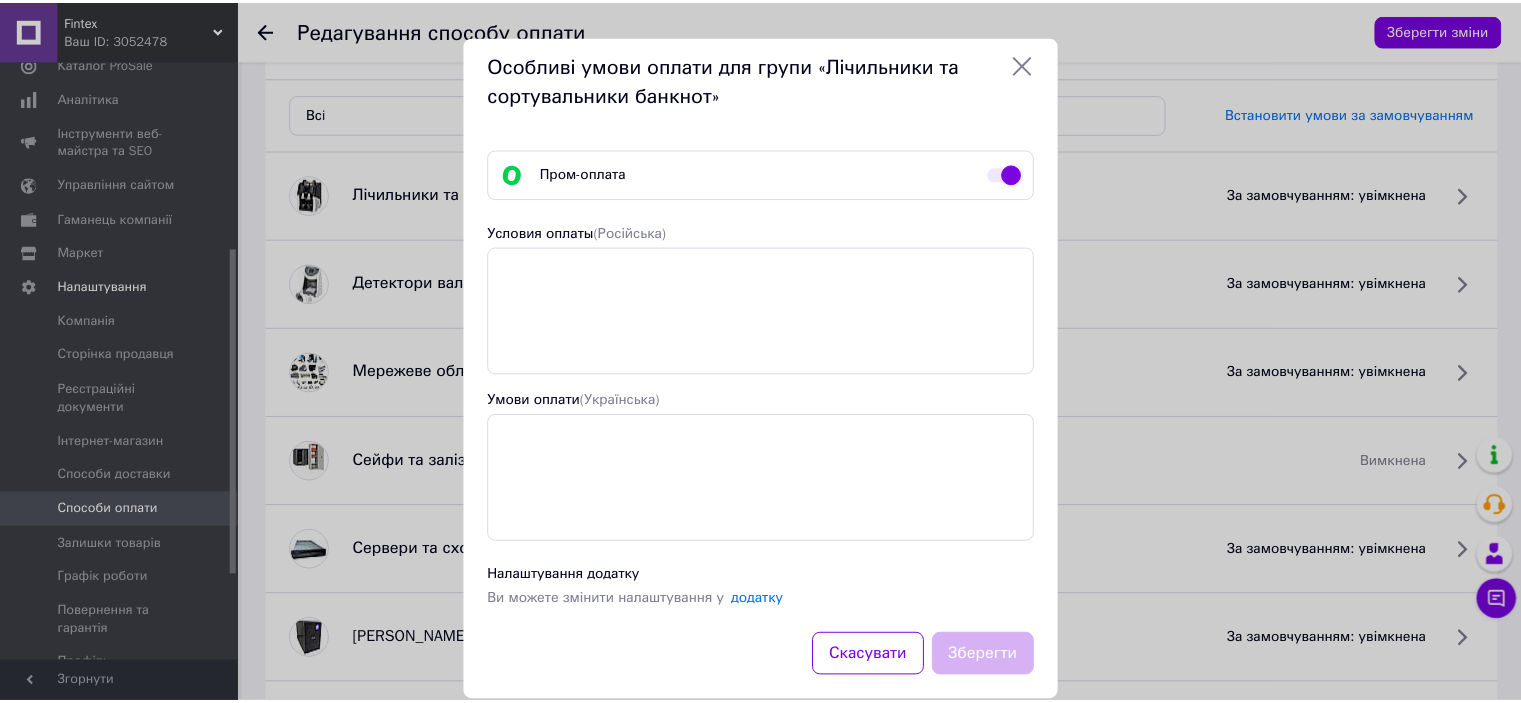 scroll, scrollTop: 33, scrollLeft: 0, axis: vertical 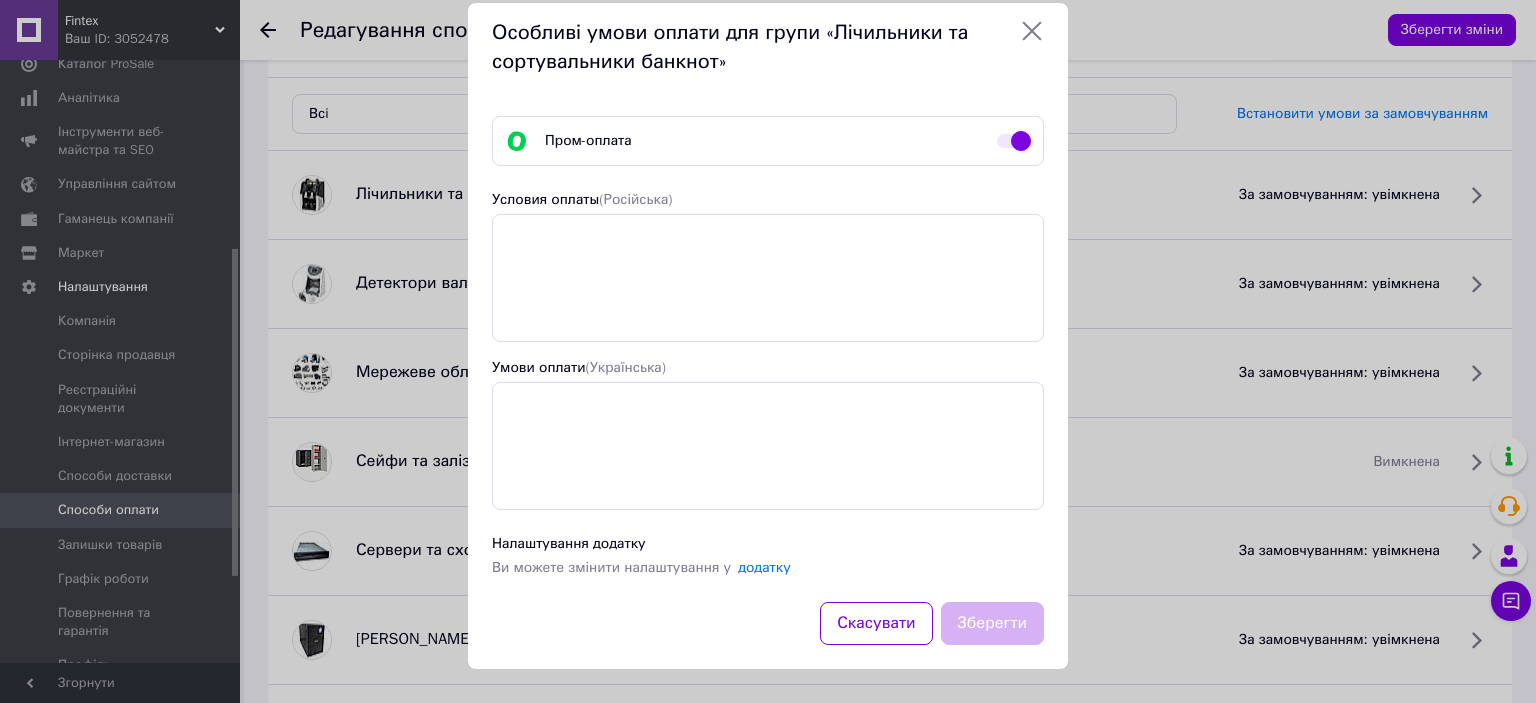 click 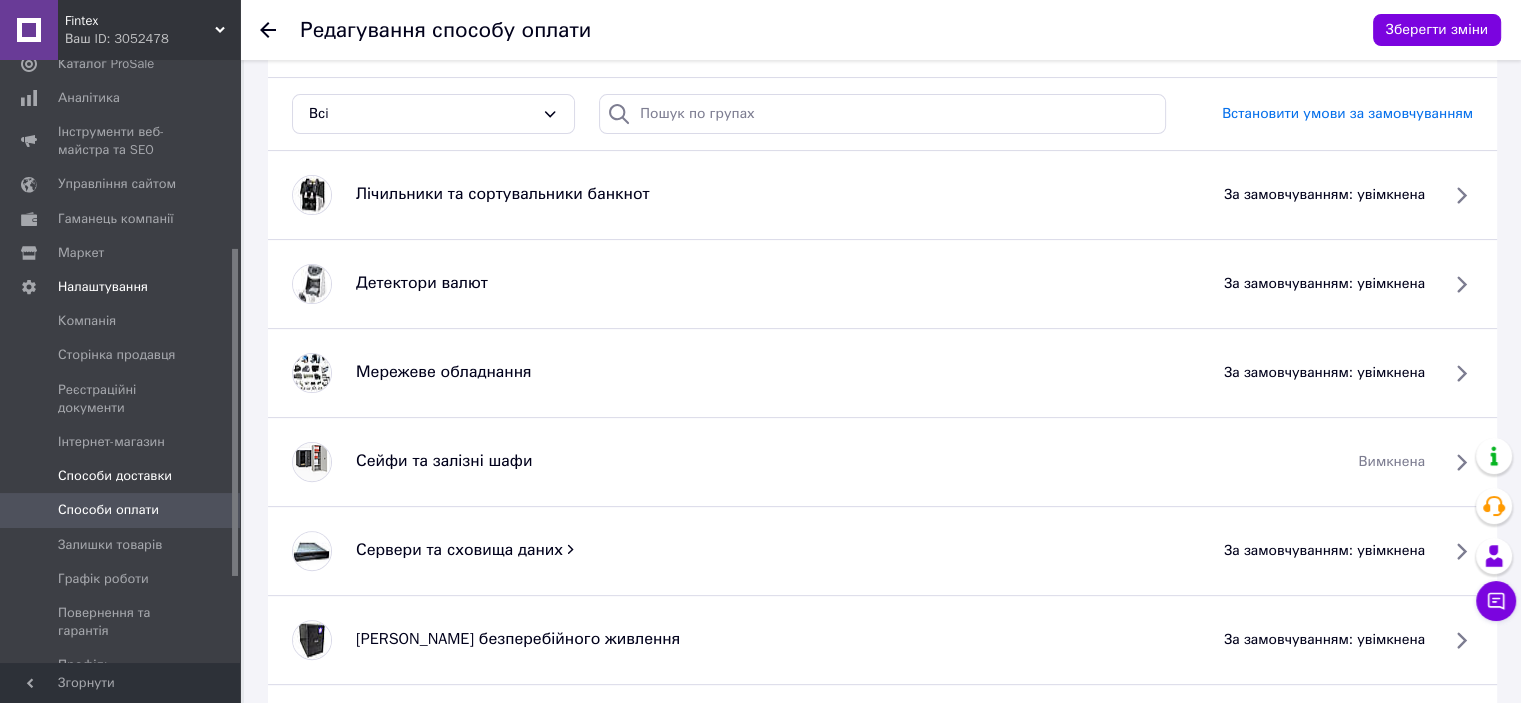 click on "Способи доставки" at bounding box center (123, 476) 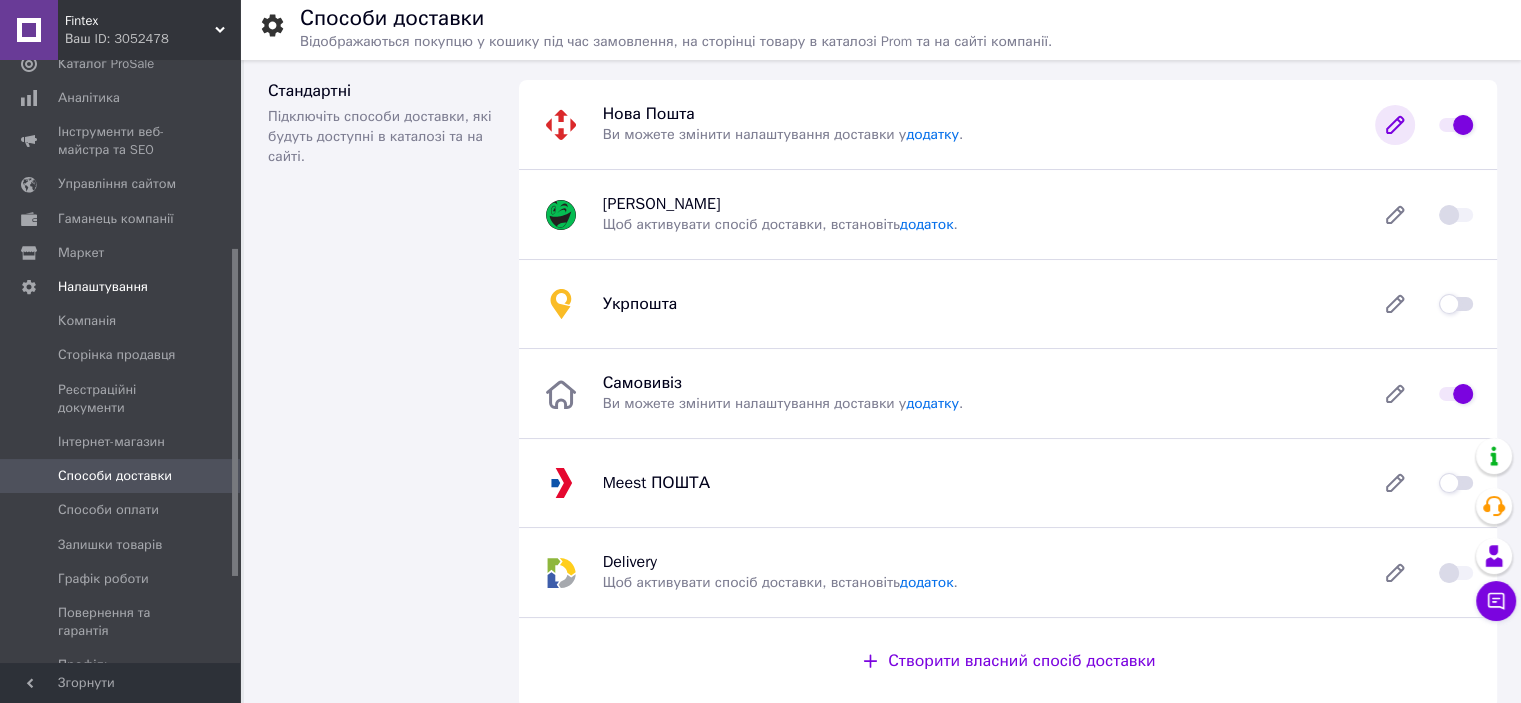 click 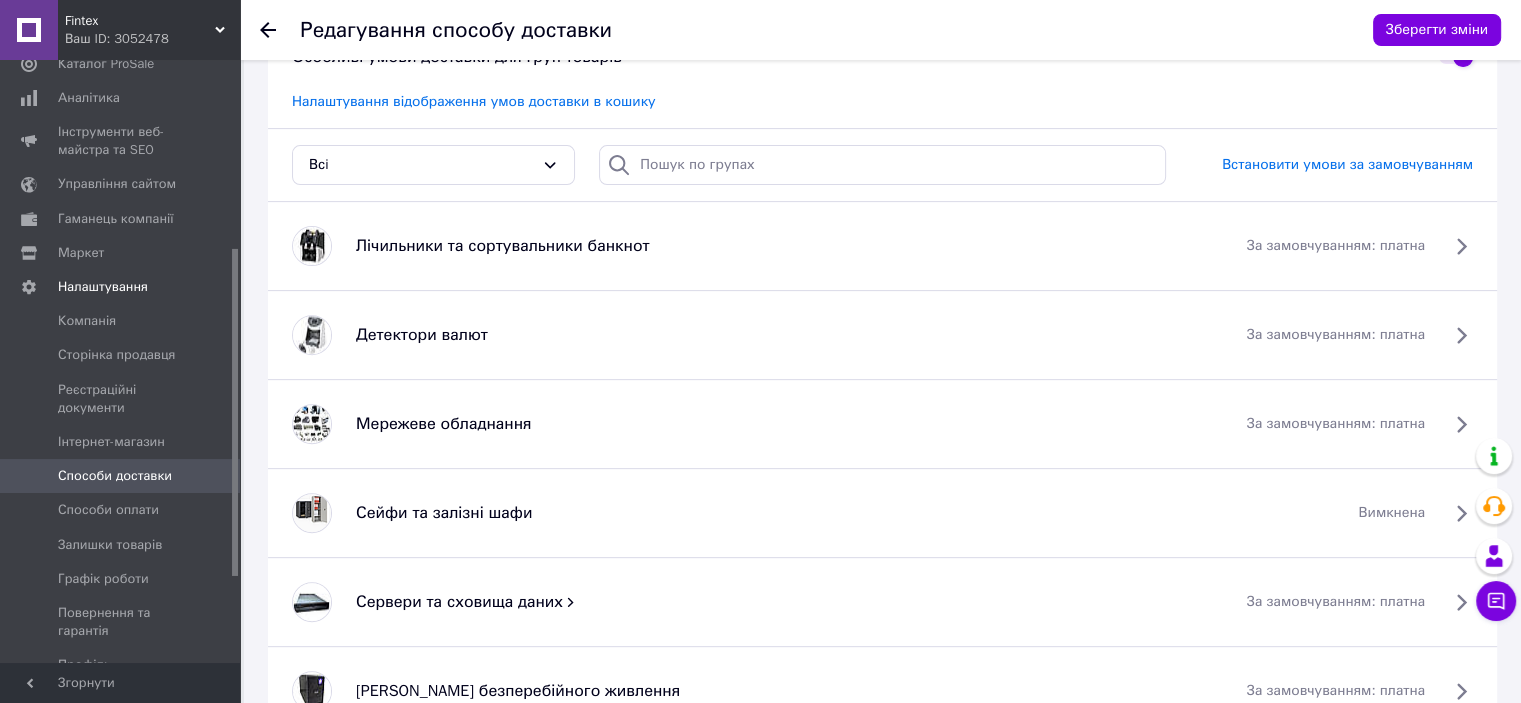 scroll, scrollTop: 700, scrollLeft: 0, axis: vertical 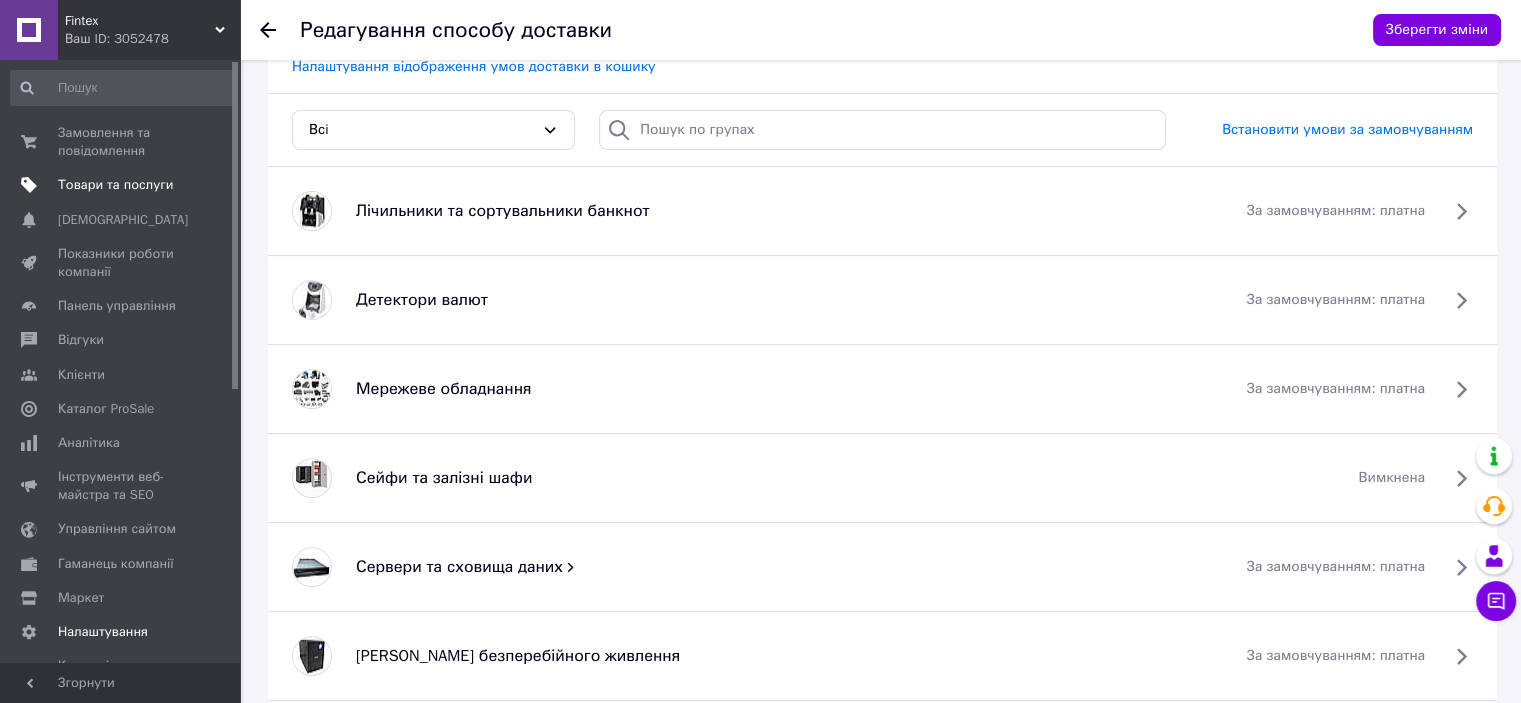 click on "Товари та послуги" at bounding box center (115, 185) 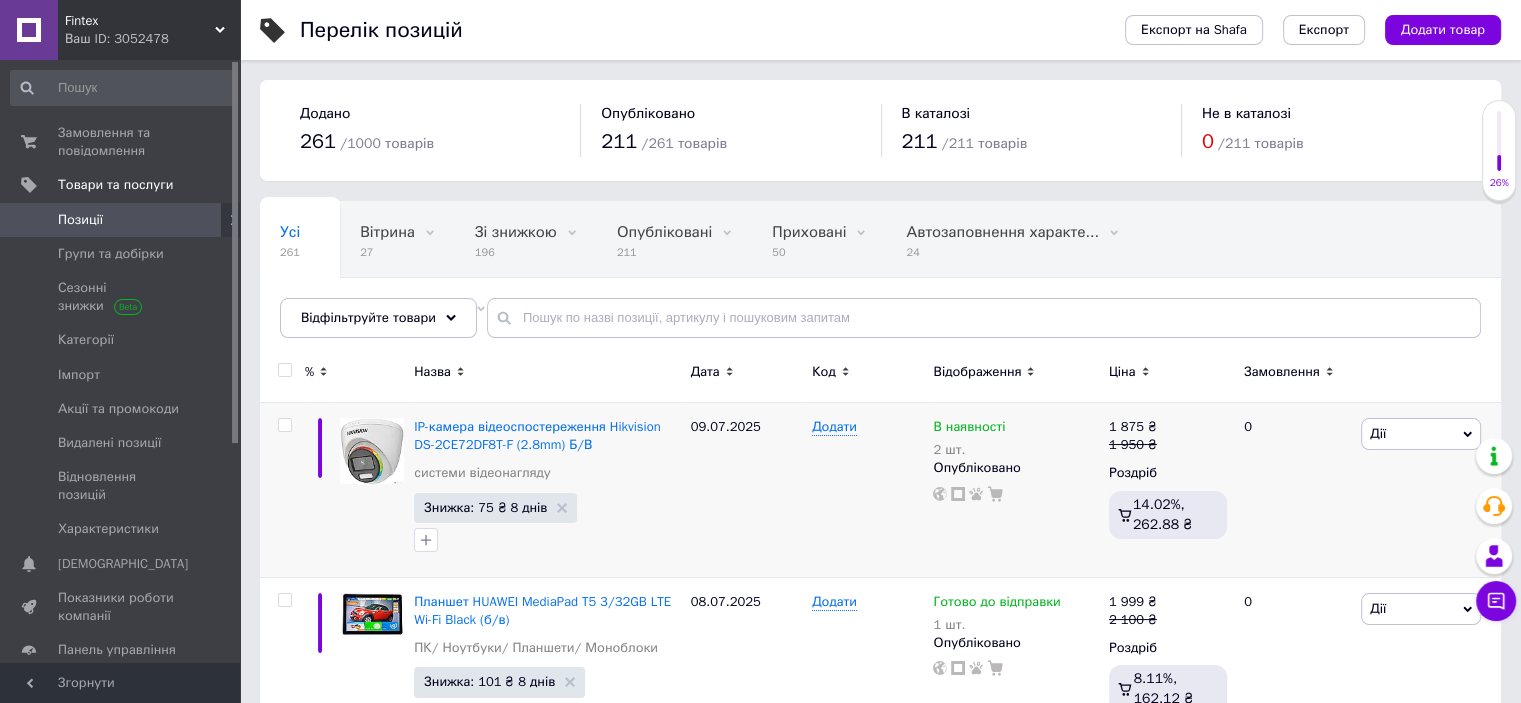 scroll, scrollTop: 71, scrollLeft: 0, axis: vertical 